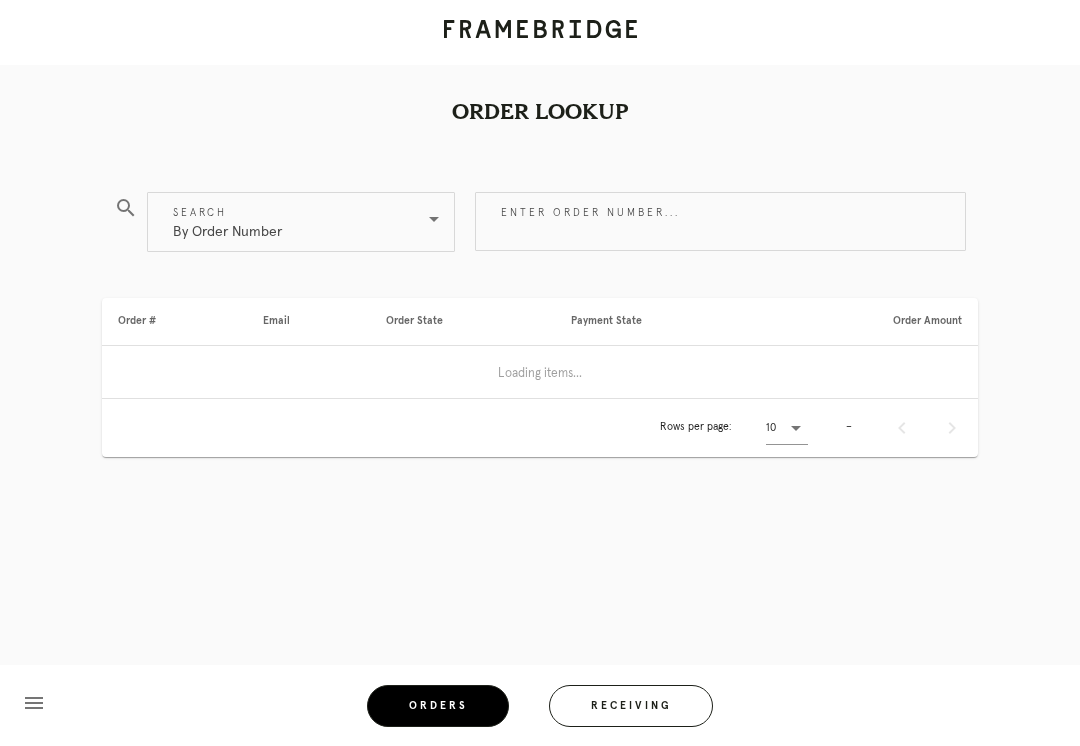 scroll, scrollTop: 0, scrollLeft: 0, axis: both 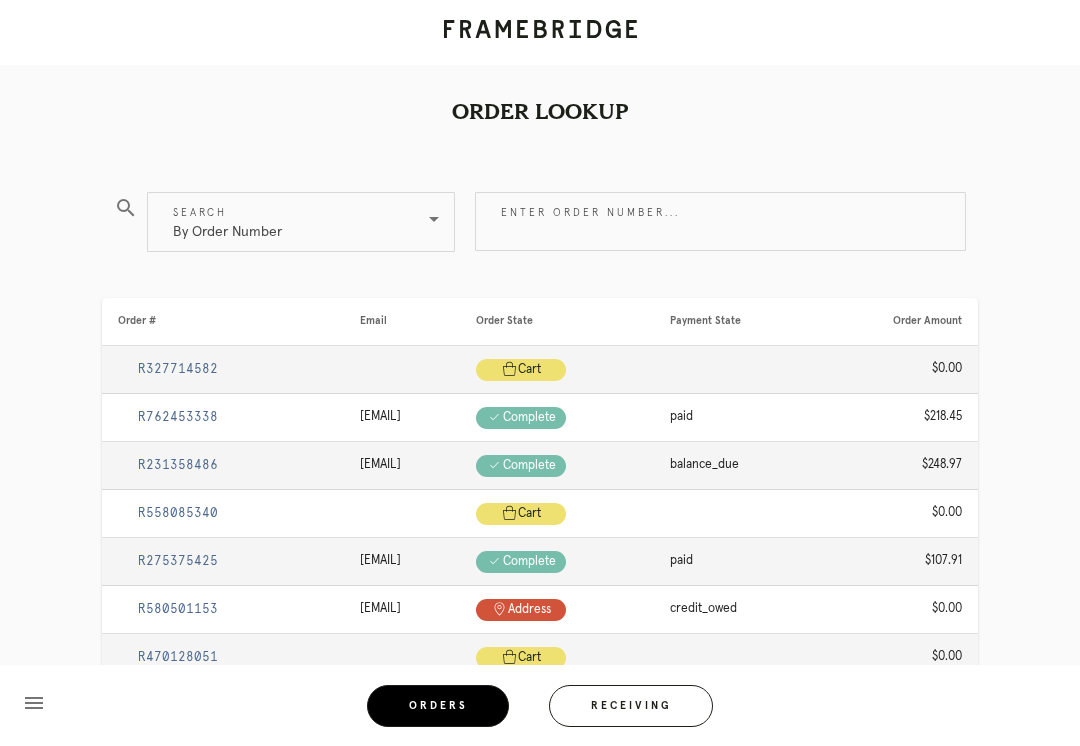 click on "Receiving" at bounding box center [631, 706] 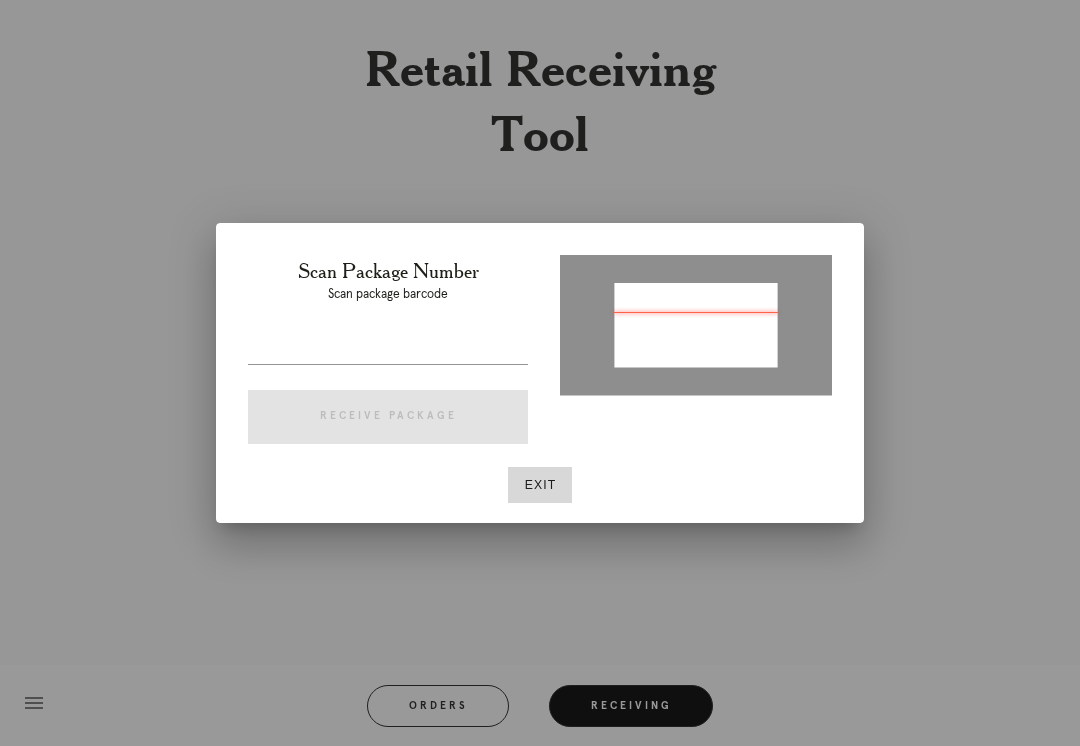 type on "P133637393235201" 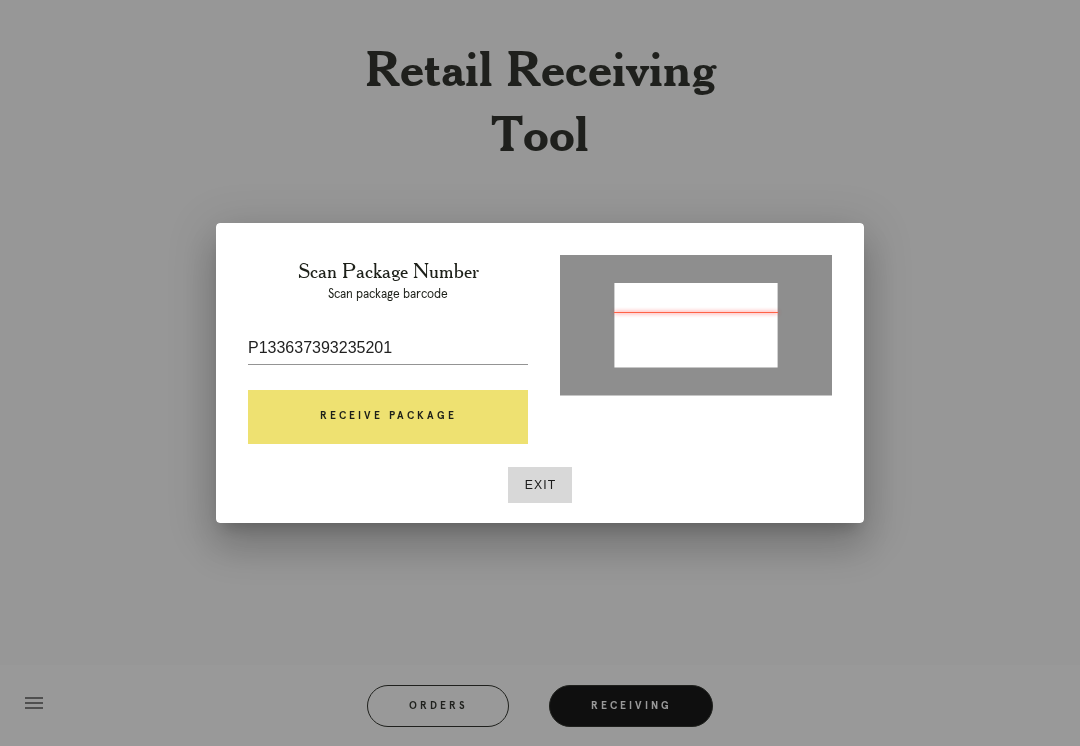 click on "Receive Package" at bounding box center (388, 417) 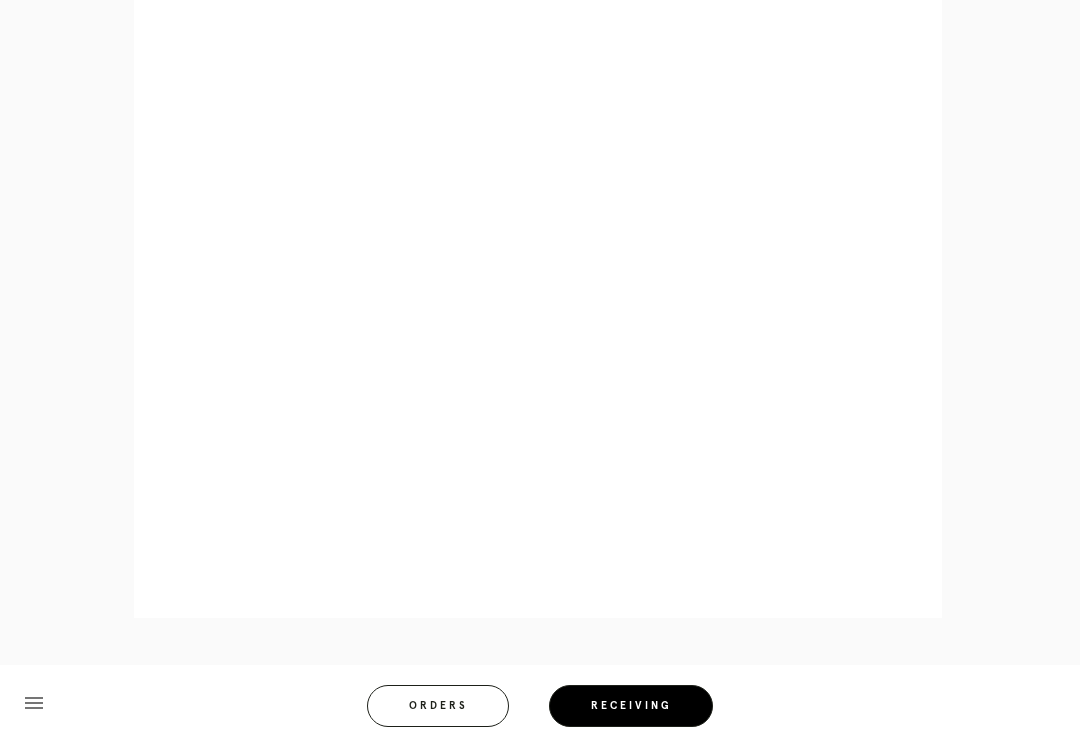 scroll, scrollTop: 964, scrollLeft: 0, axis: vertical 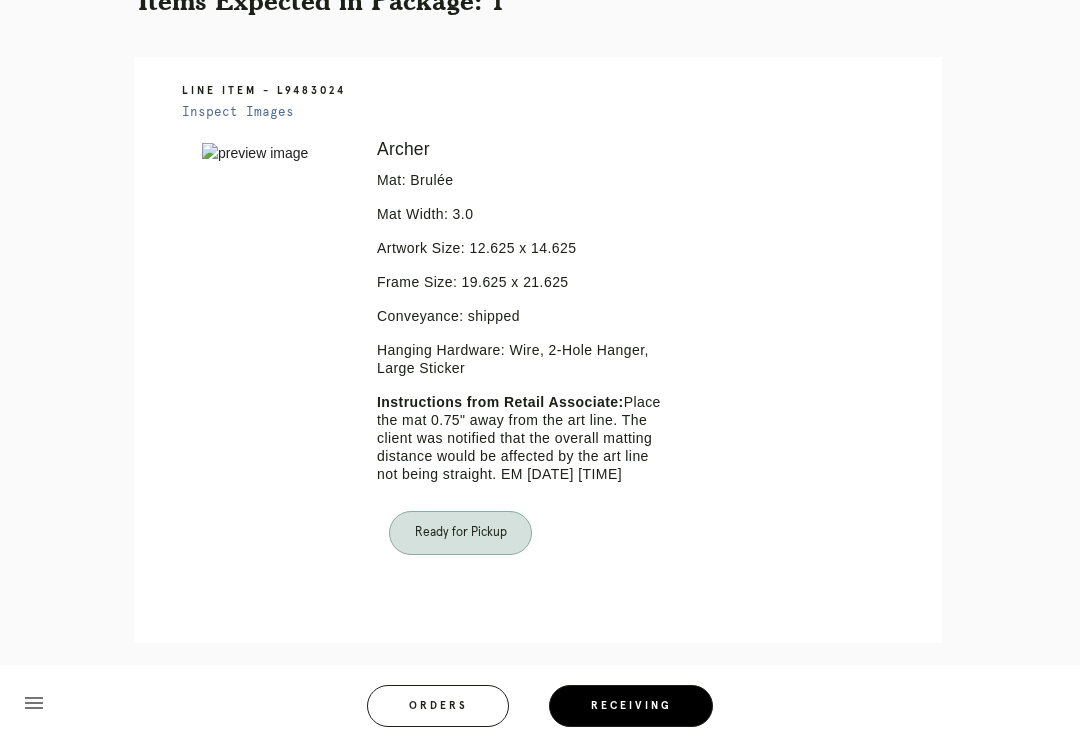 click on "Orders" at bounding box center [438, 706] 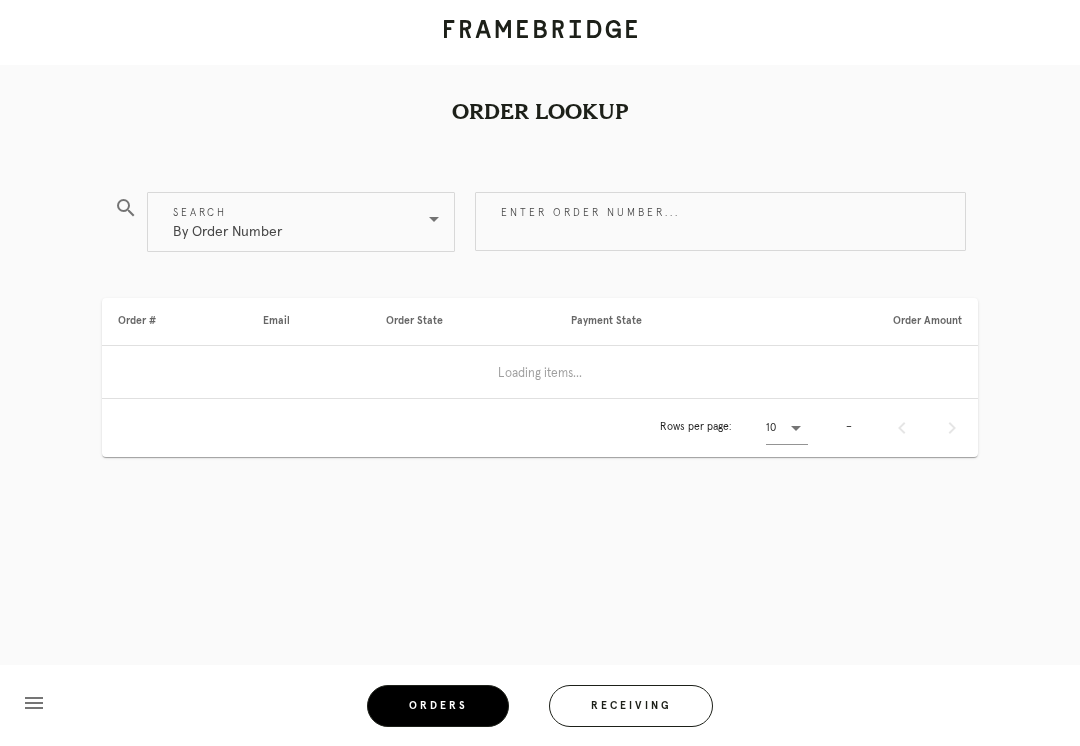 scroll, scrollTop: 0, scrollLeft: 0, axis: both 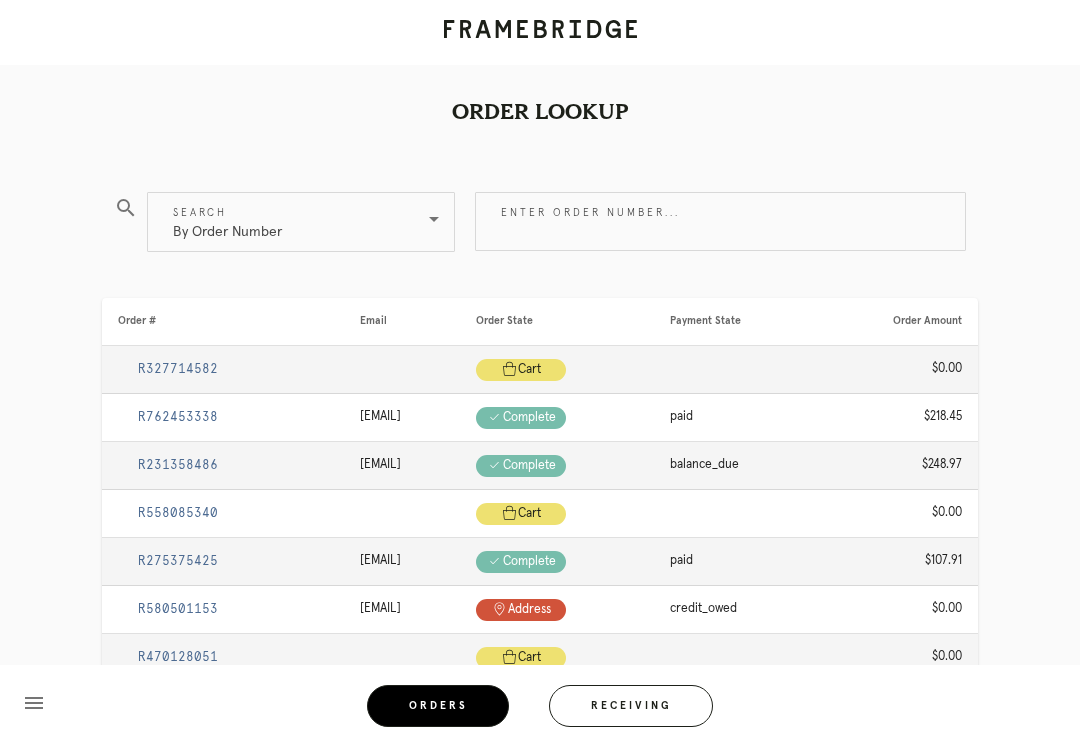 click on "Receiving" at bounding box center [631, 706] 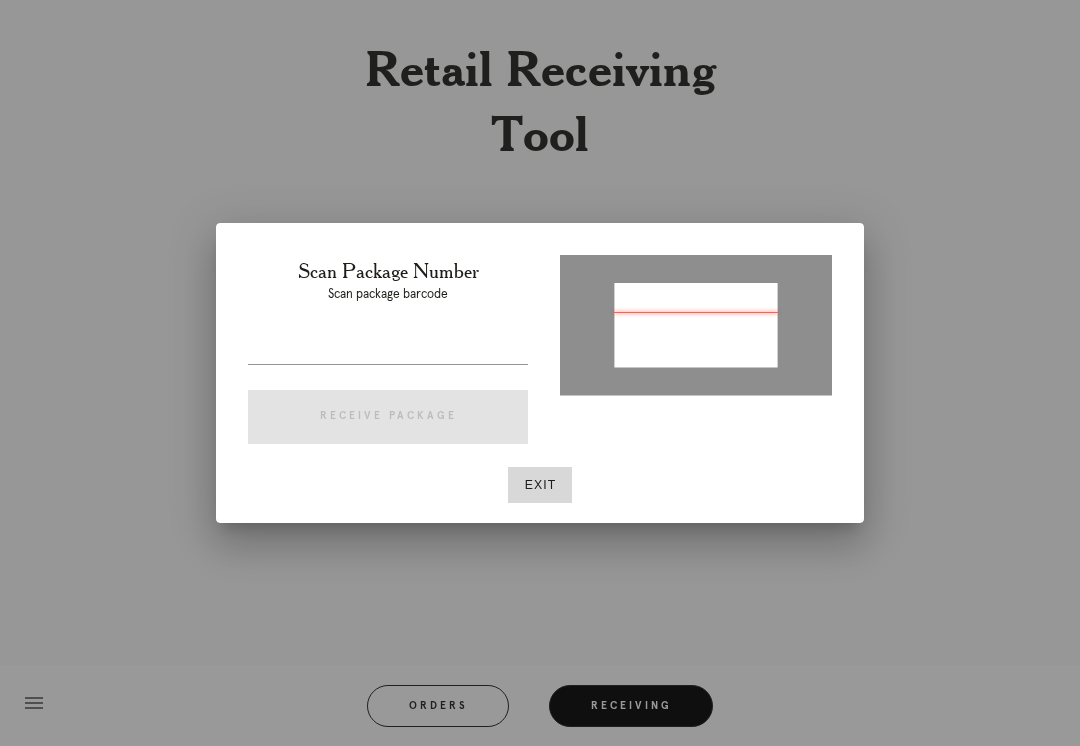 type on "P805658349491390" 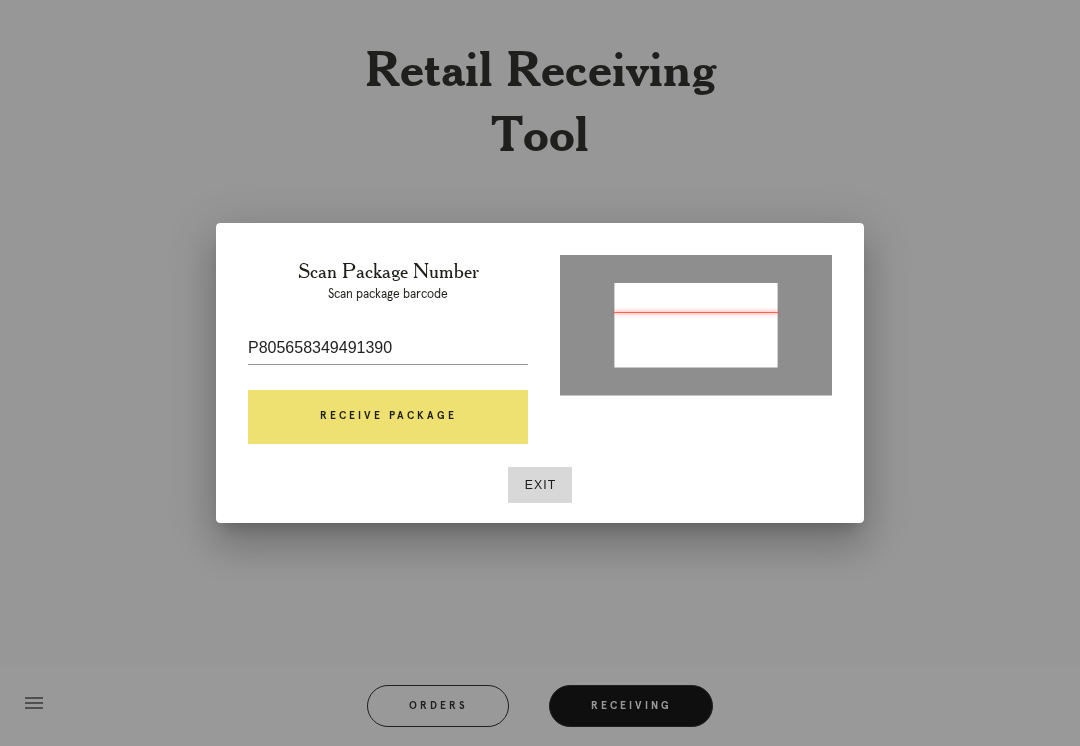 click on "Receive Package" at bounding box center (388, 417) 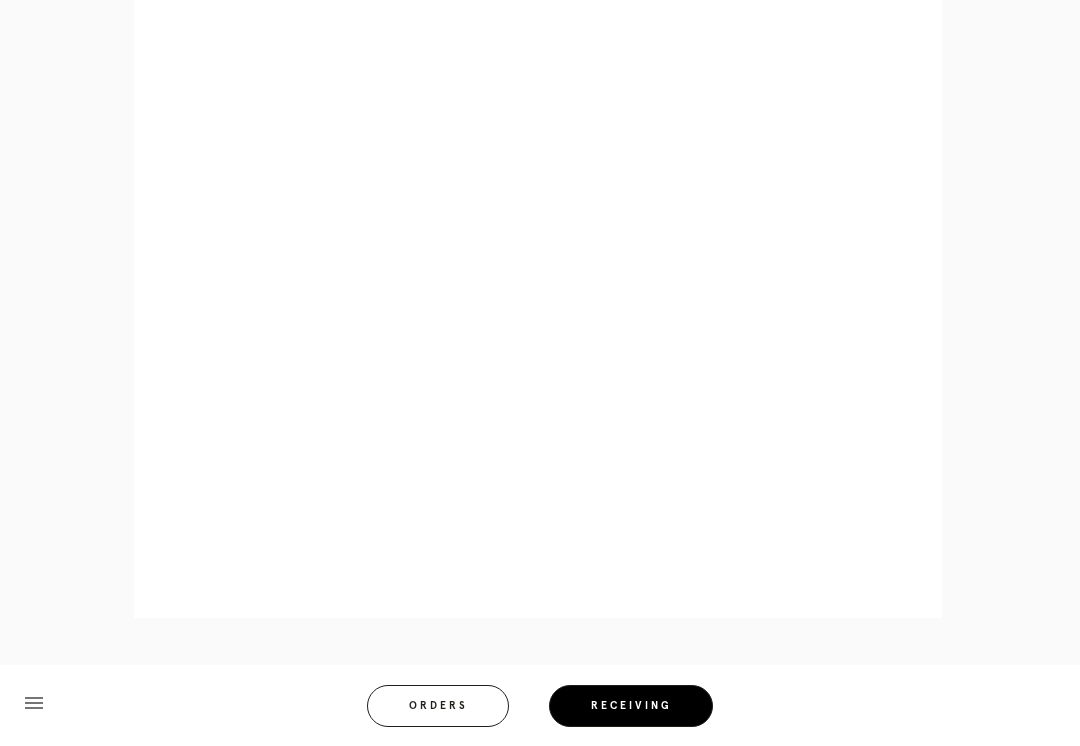 scroll, scrollTop: 928, scrollLeft: 0, axis: vertical 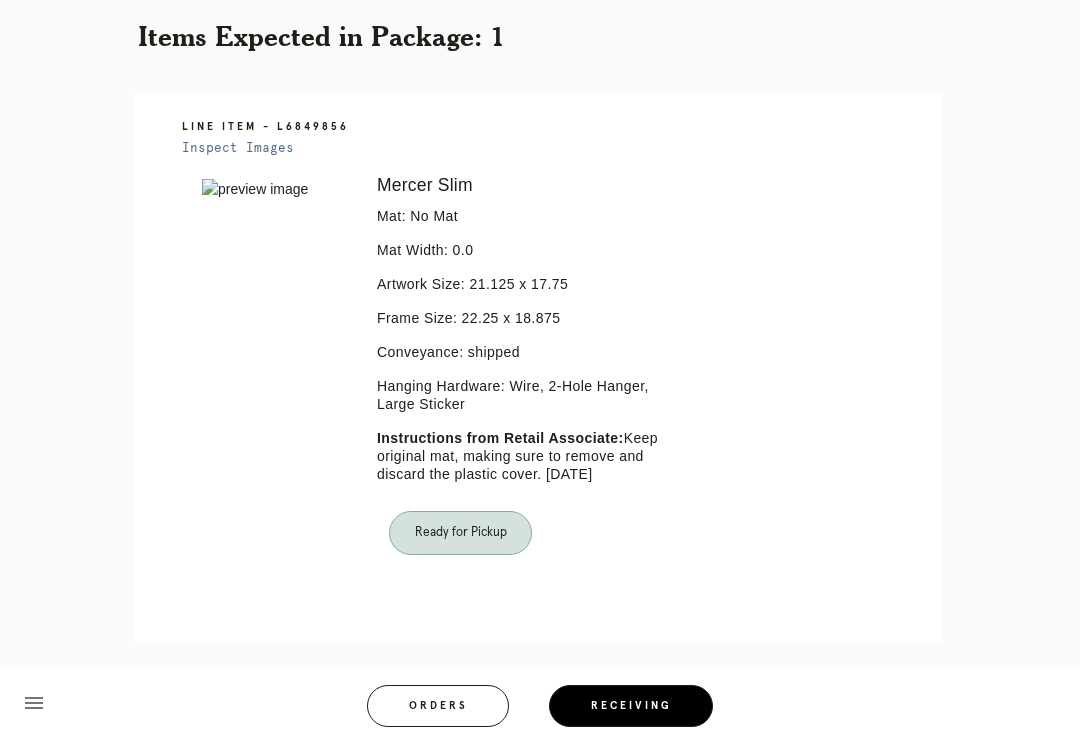 click on "Orders" at bounding box center (438, 706) 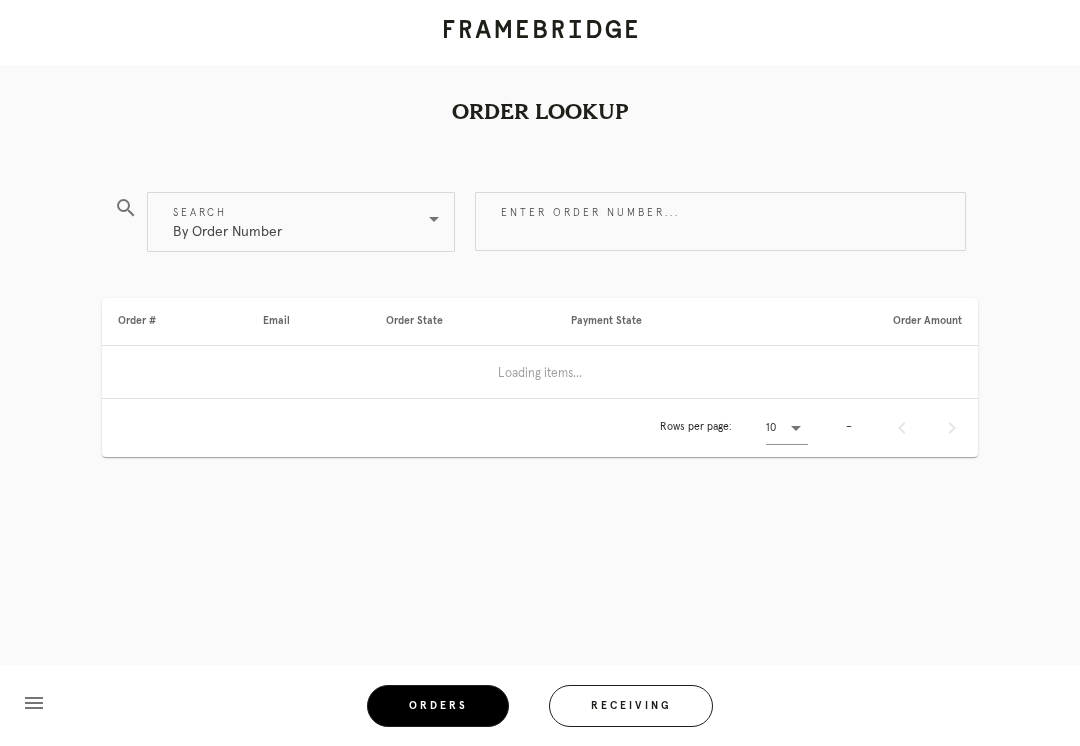 click on "Orders" at bounding box center (438, 706) 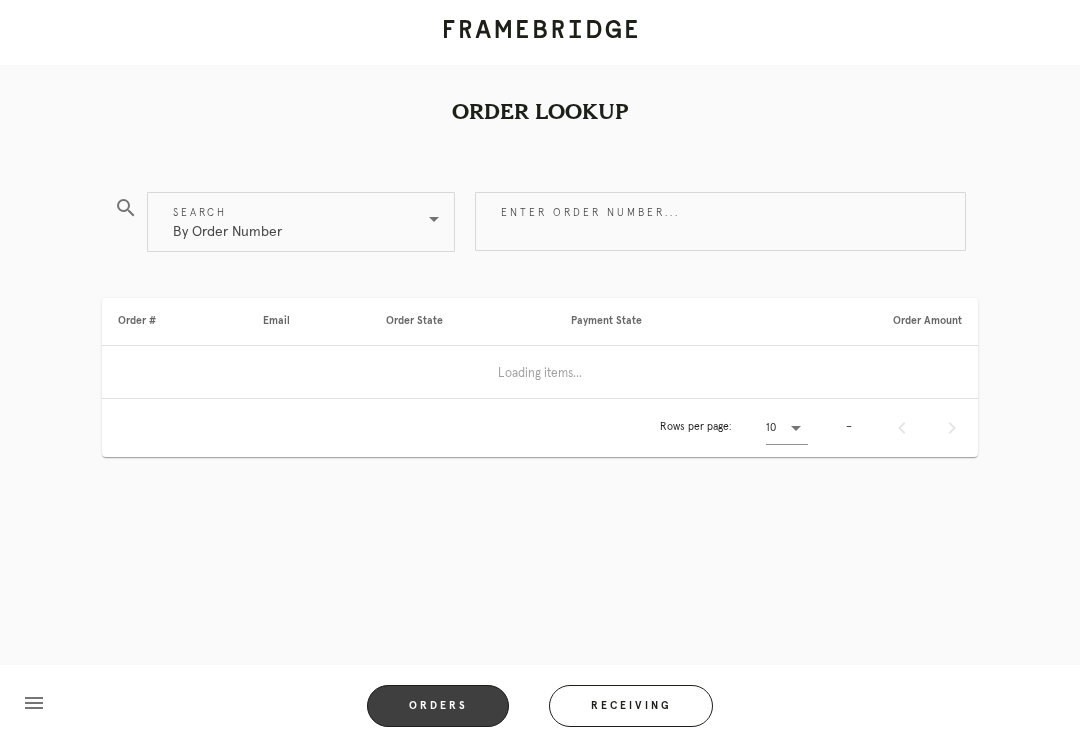 click on "Receiving" at bounding box center (631, 706) 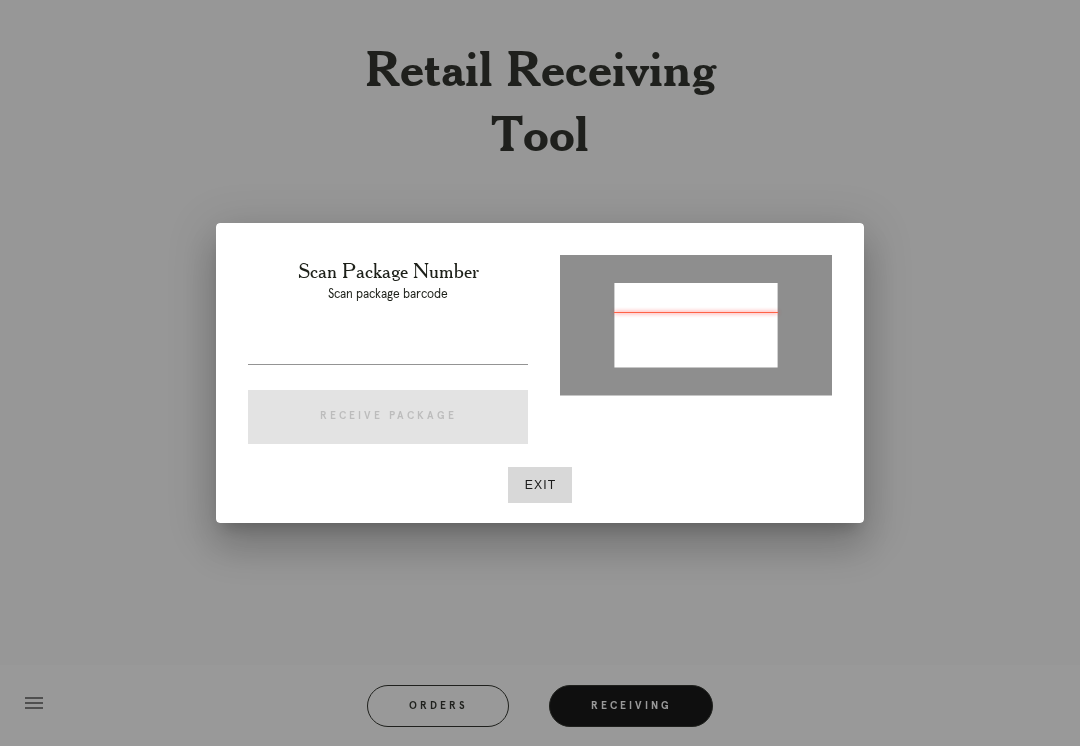 type on "P424461279278003" 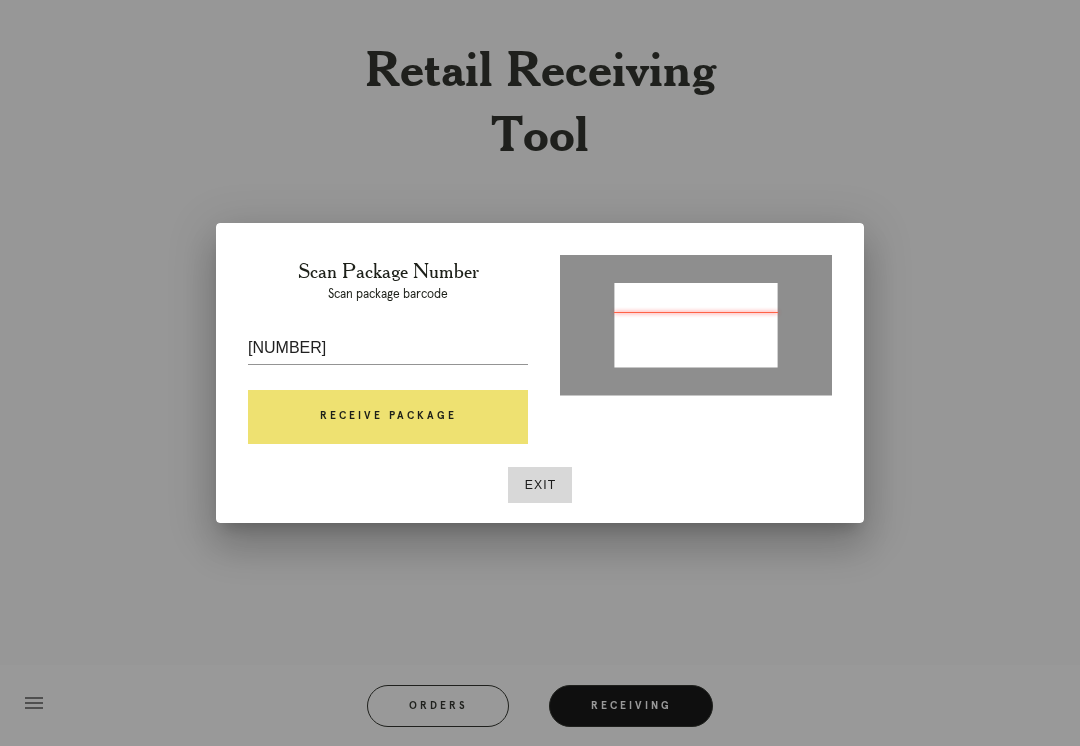 click on "Receive Package" at bounding box center (388, 417) 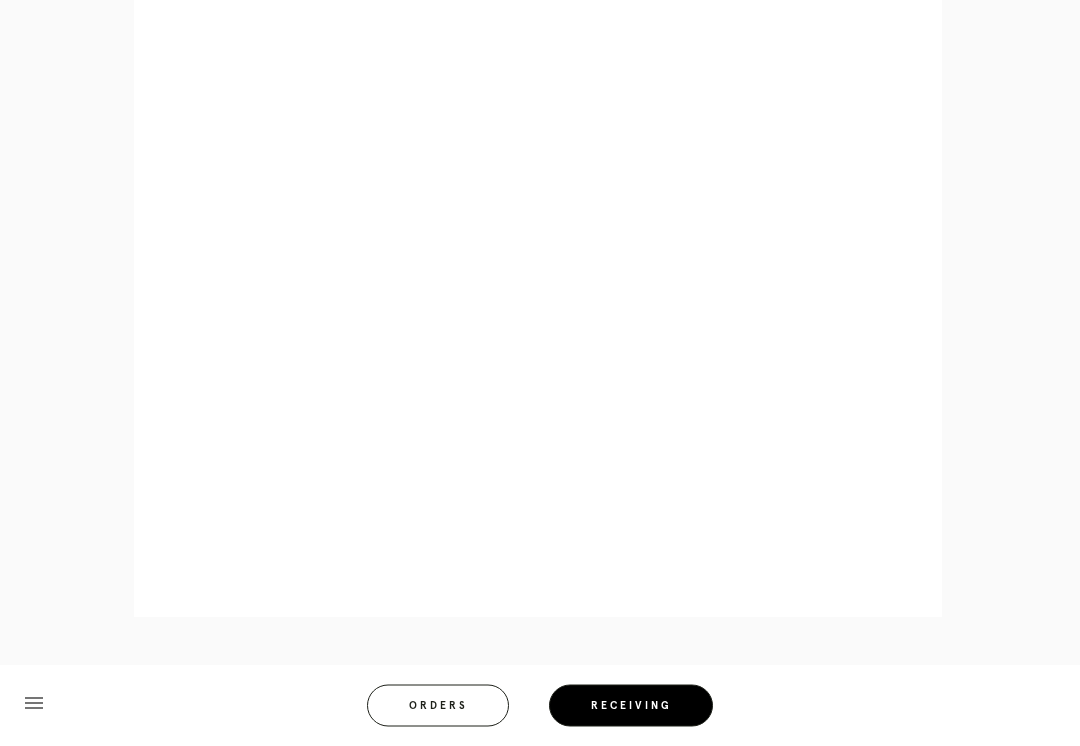 scroll, scrollTop: 858, scrollLeft: 0, axis: vertical 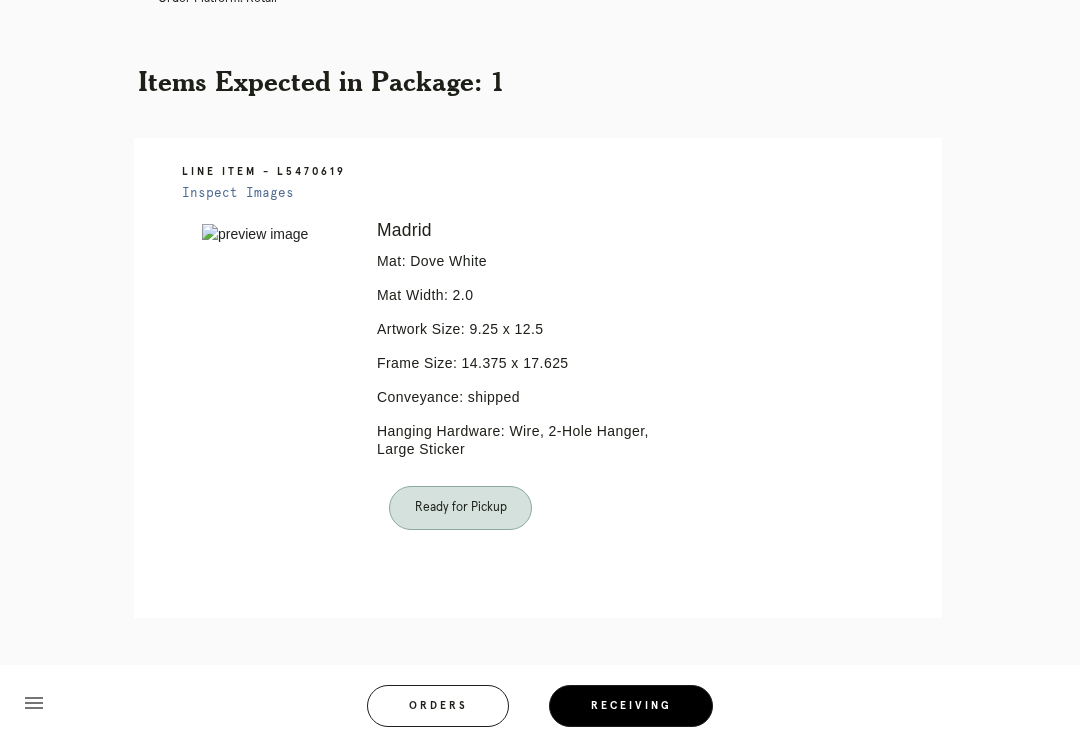 click on "Orders" at bounding box center (438, 706) 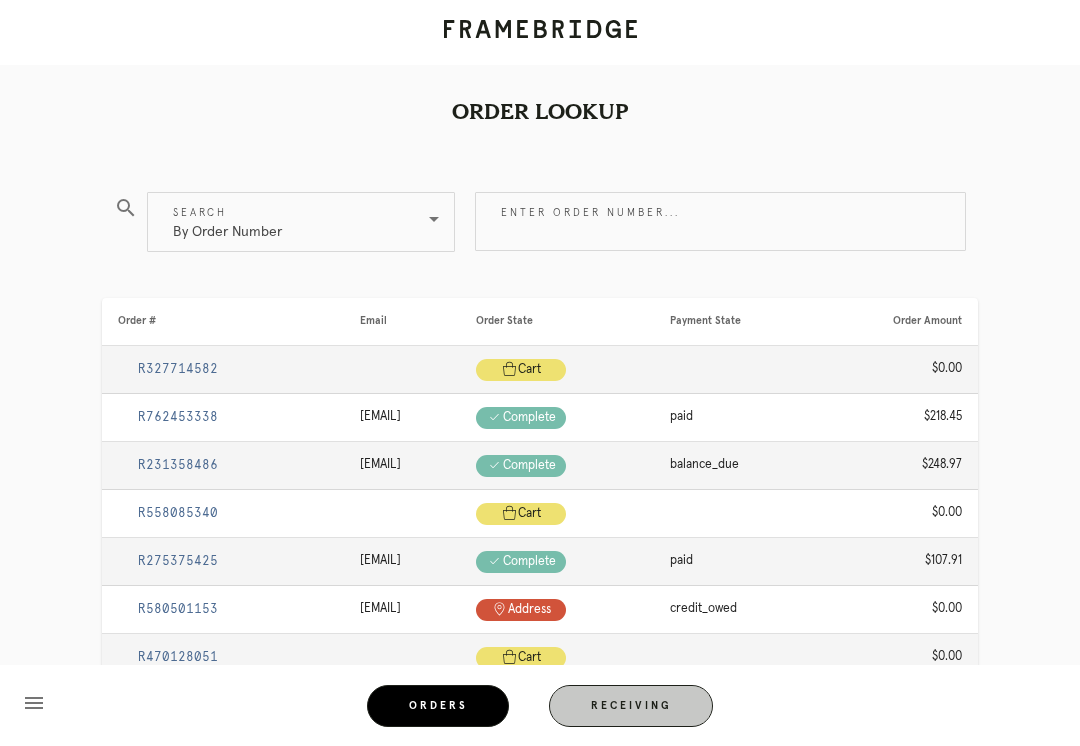 click on "Receiving" at bounding box center [631, 706] 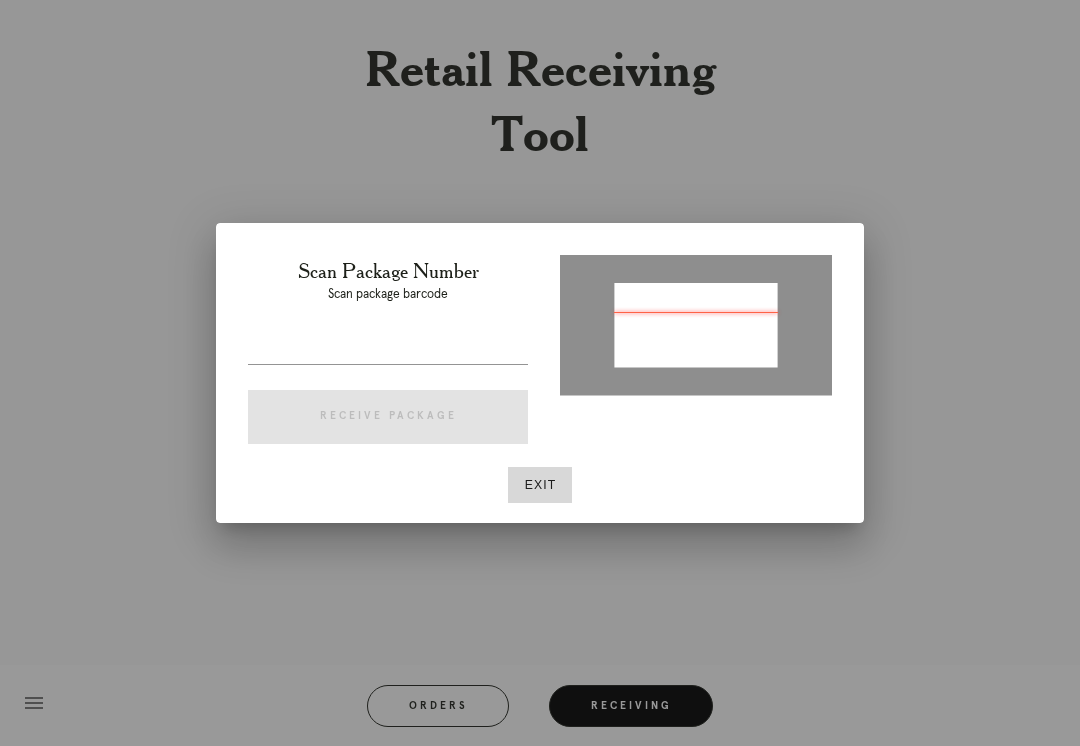 type on "P748287446593609" 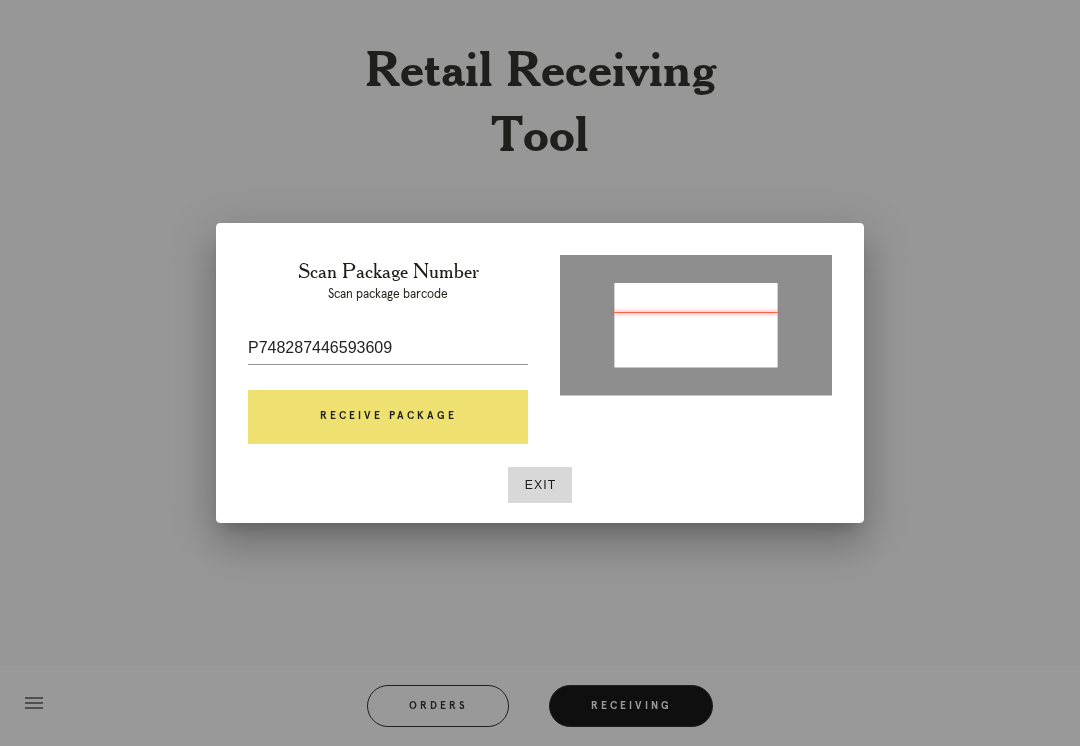 click on "Receive Package" at bounding box center [388, 417] 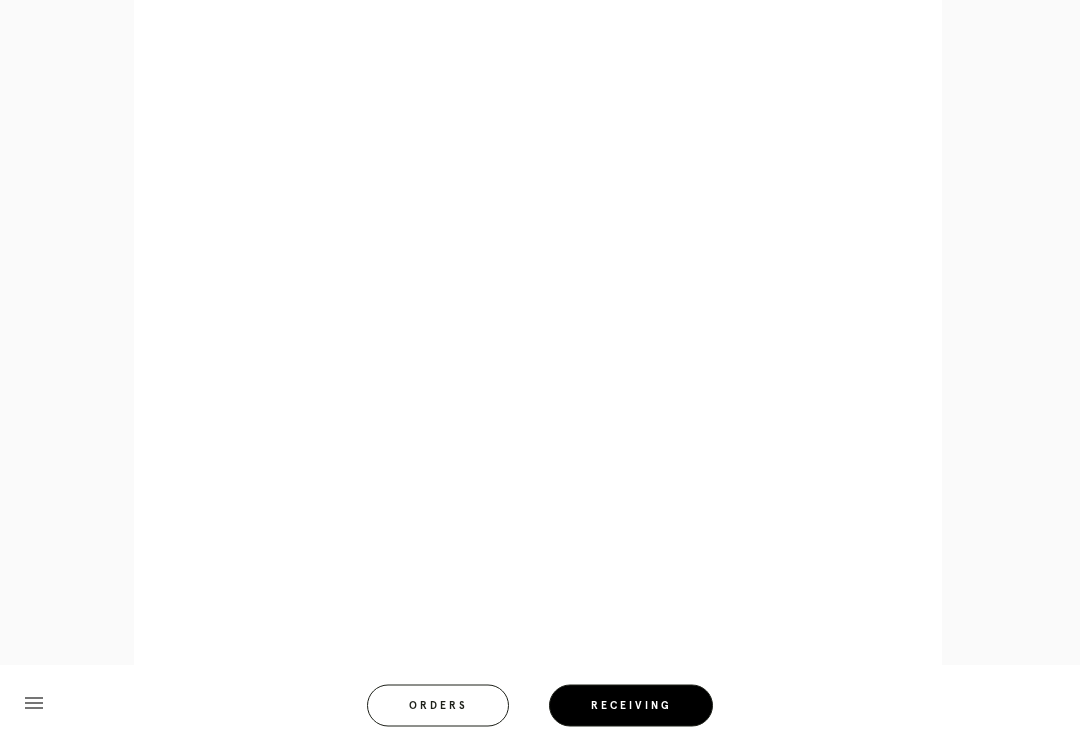 scroll, scrollTop: 962, scrollLeft: 0, axis: vertical 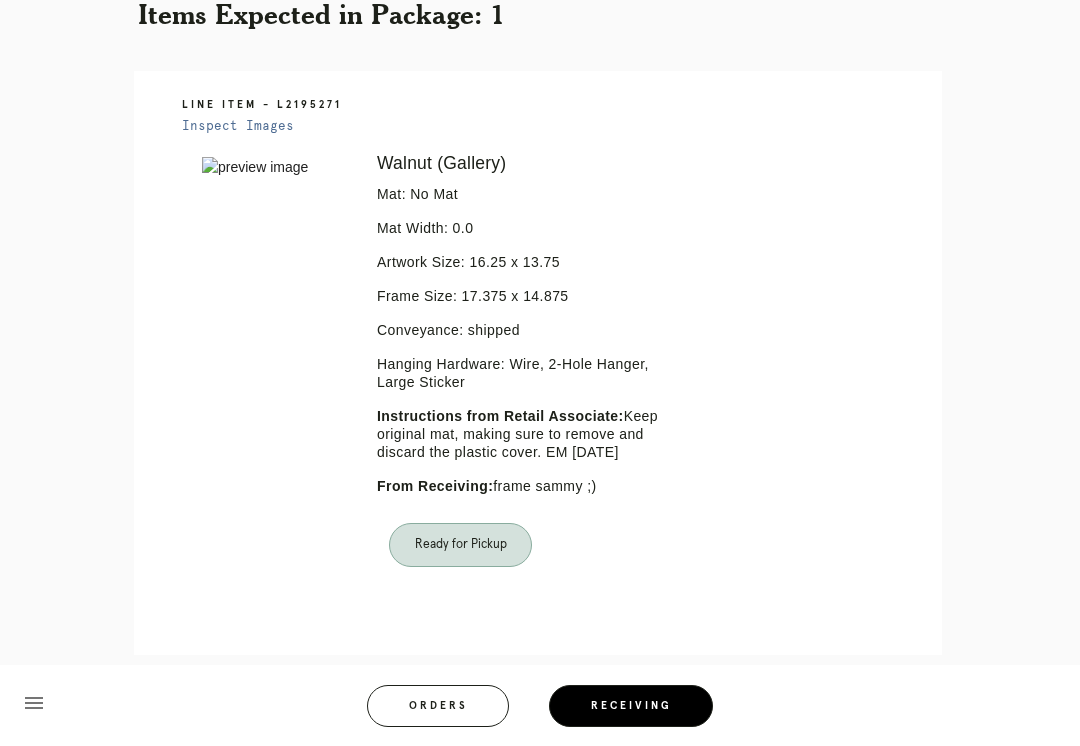click on "Orders" at bounding box center (438, 706) 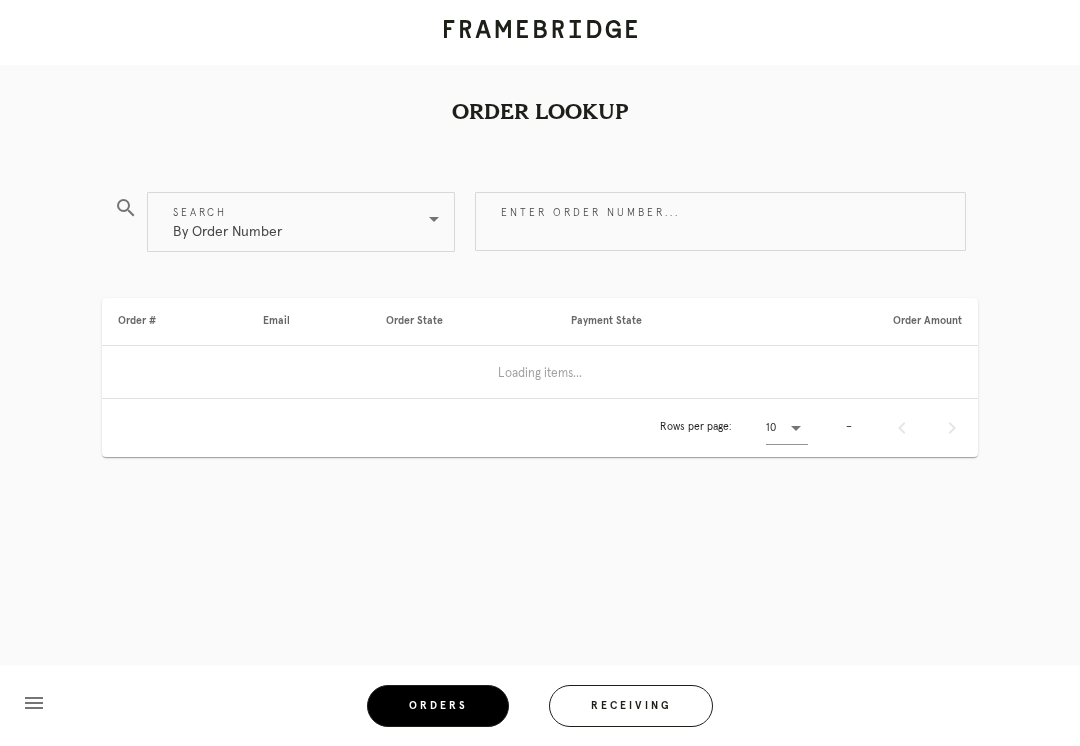 click on "Receiving" at bounding box center [631, 706] 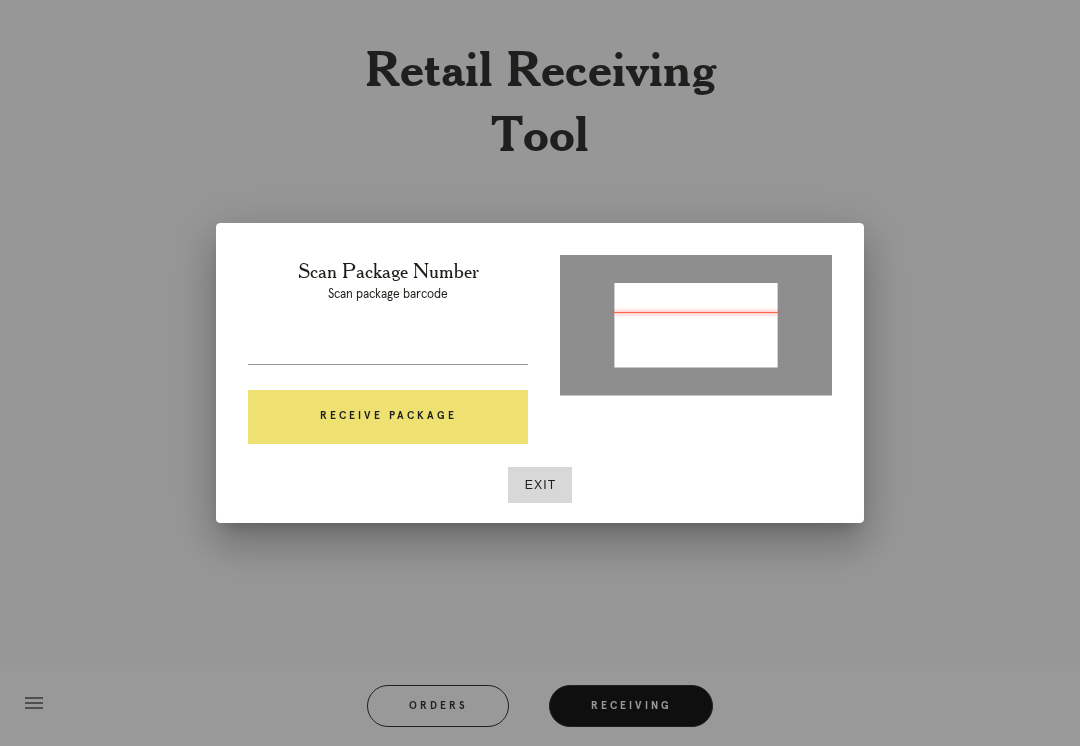 type on "P222830490462830" 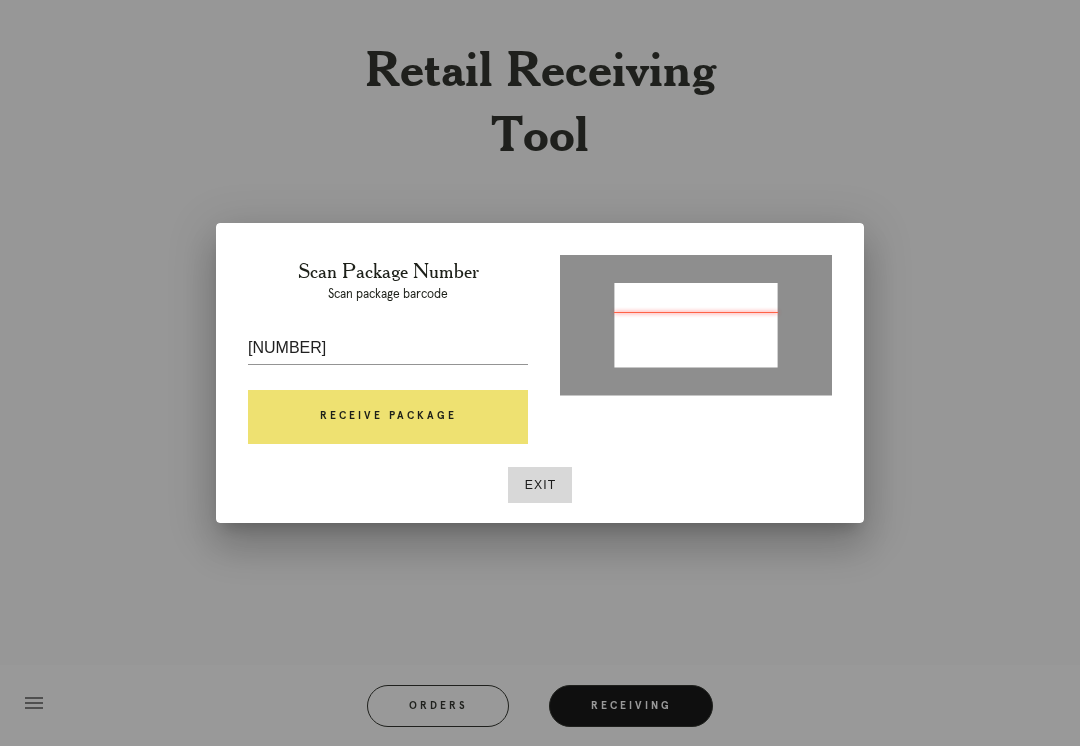 click on "Receive Package" at bounding box center [388, 417] 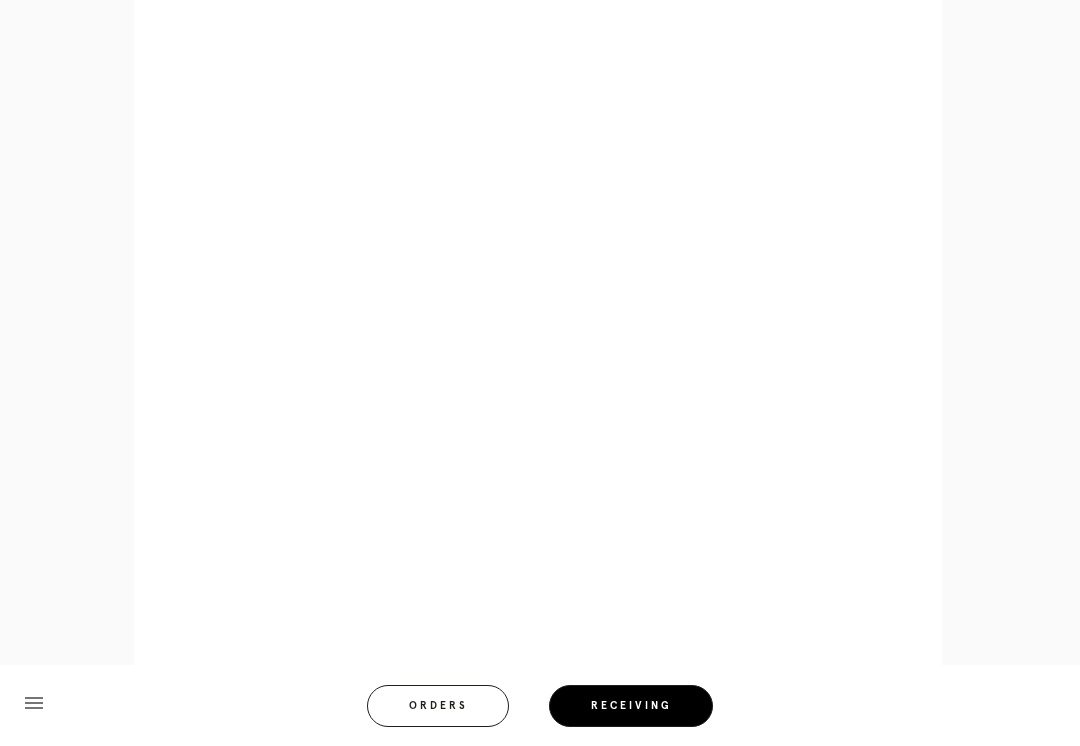 scroll, scrollTop: 1000, scrollLeft: 0, axis: vertical 